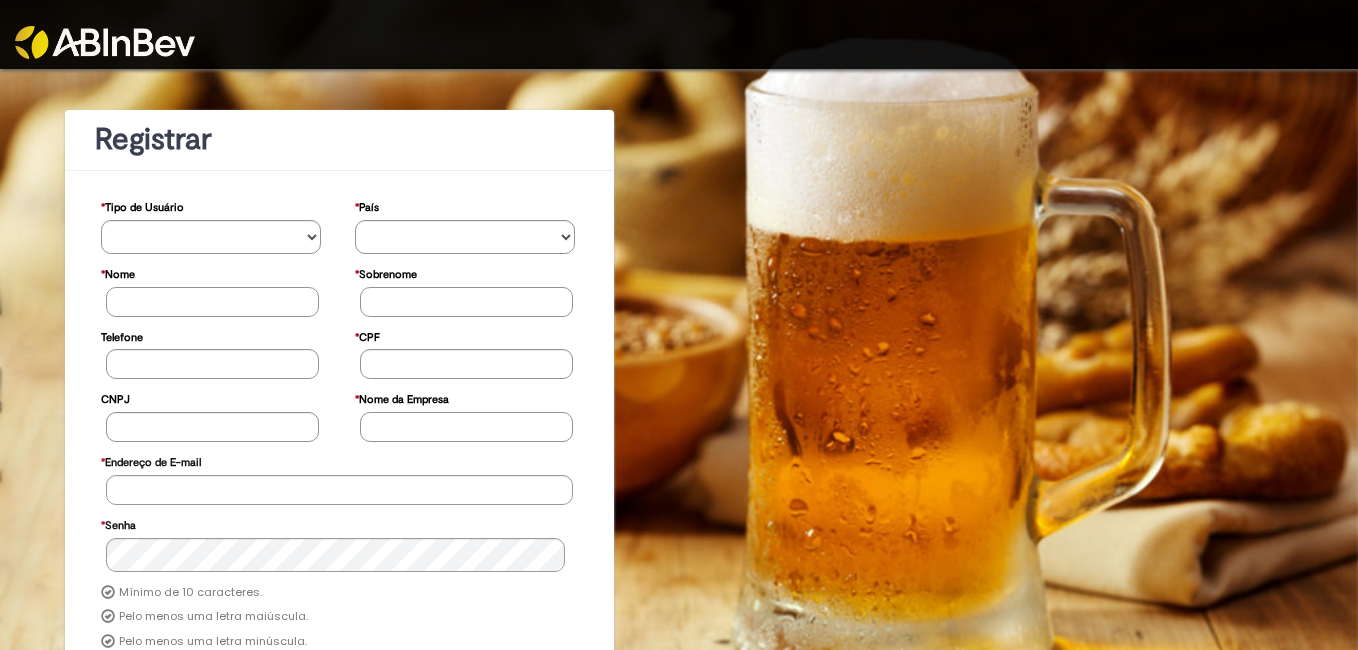 scroll, scrollTop: 0, scrollLeft: 0, axis: both 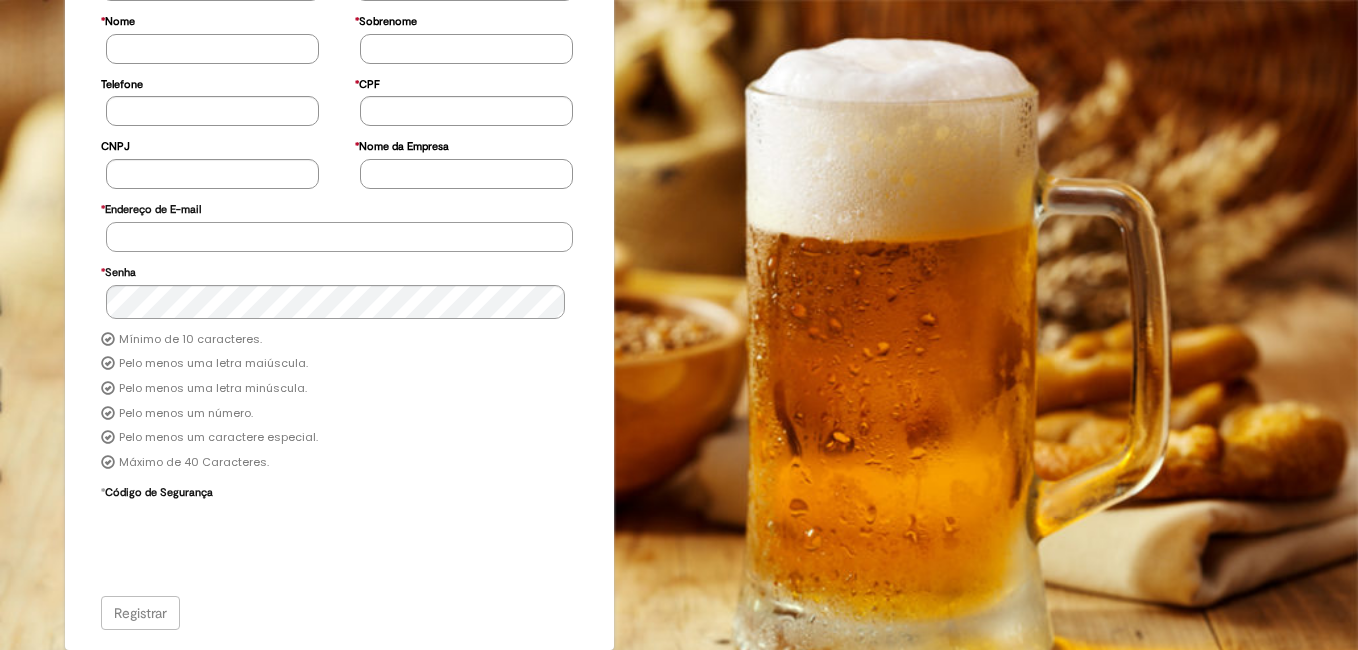 type on "**********" 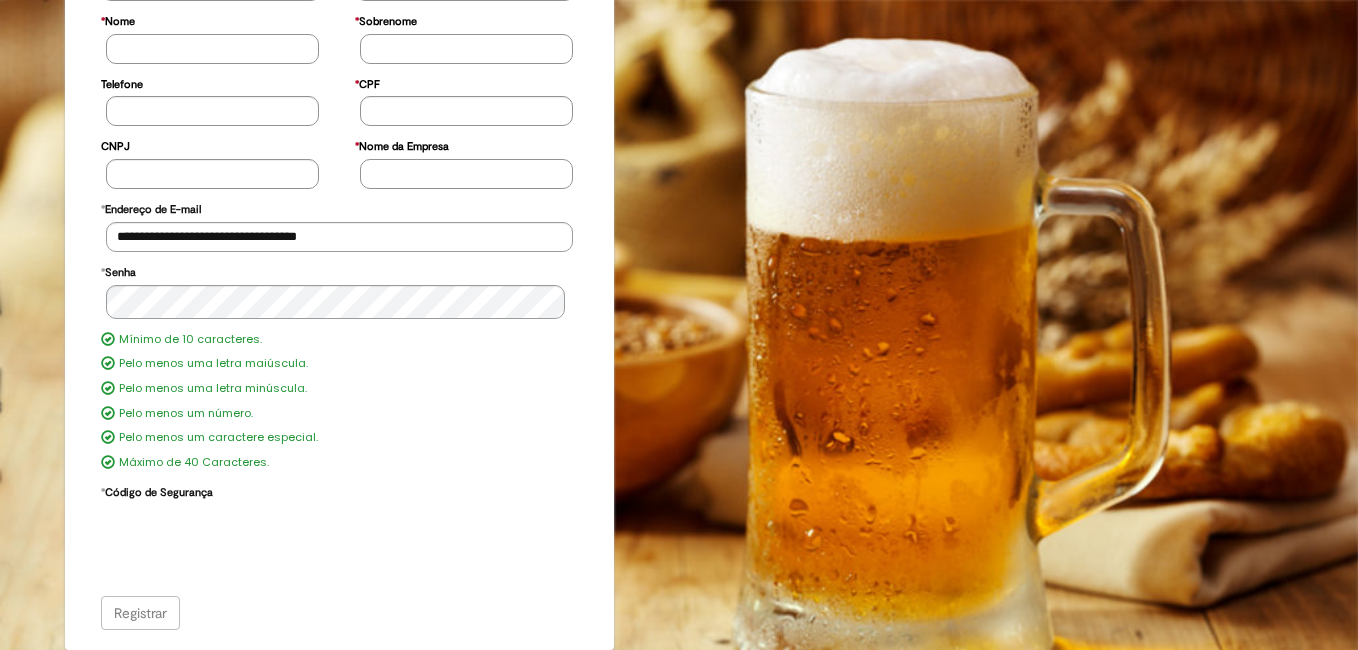 click on "Registrar" at bounding box center [340, 613] 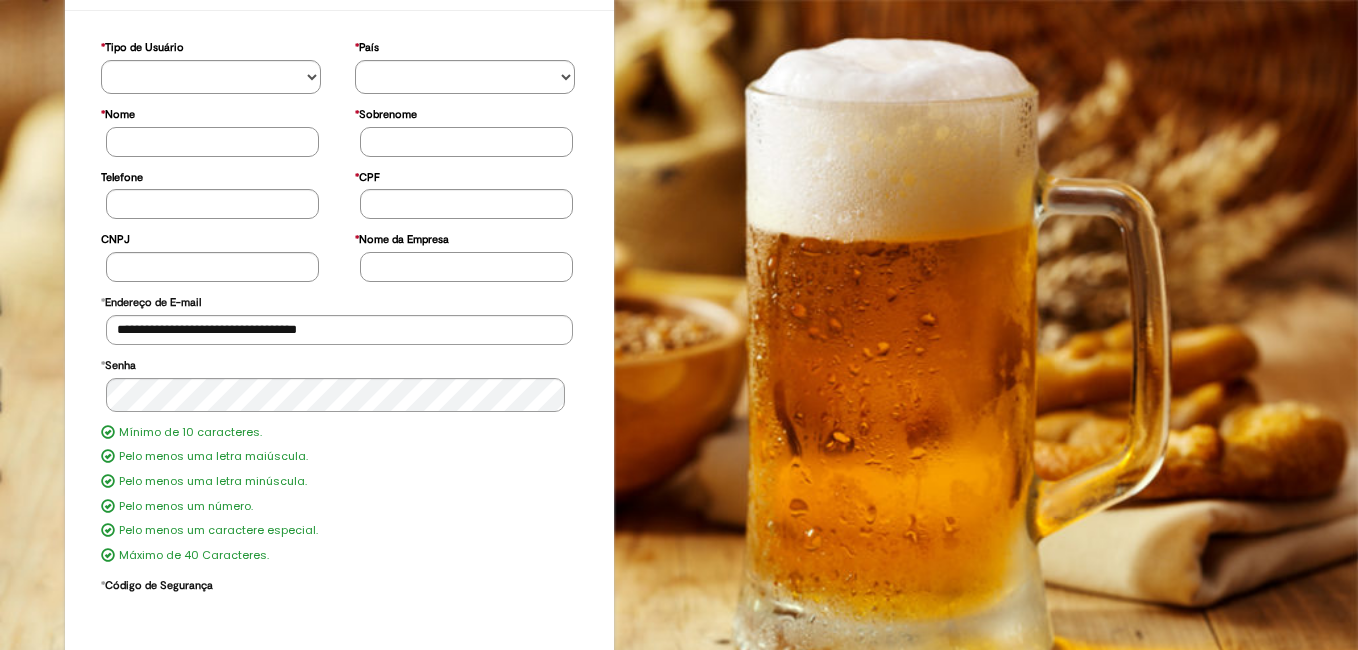 scroll, scrollTop: 253, scrollLeft: 0, axis: vertical 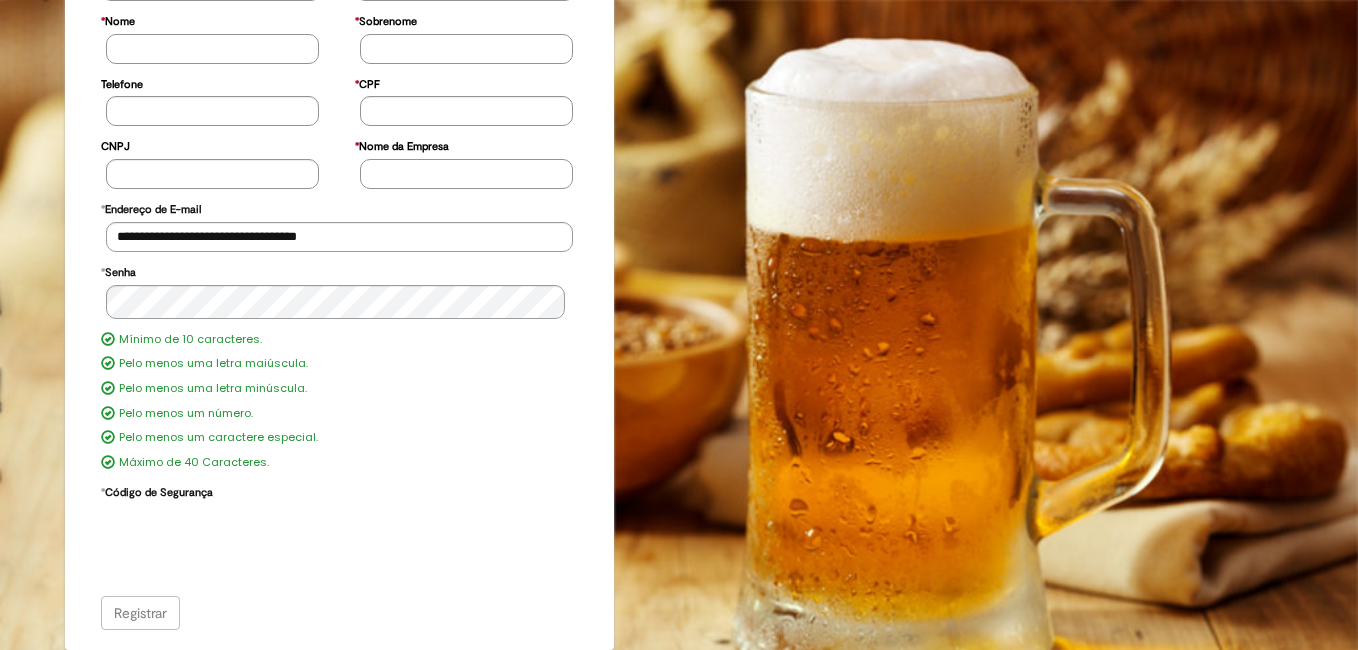 click on "Registrar" at bounding box center [340, 613] 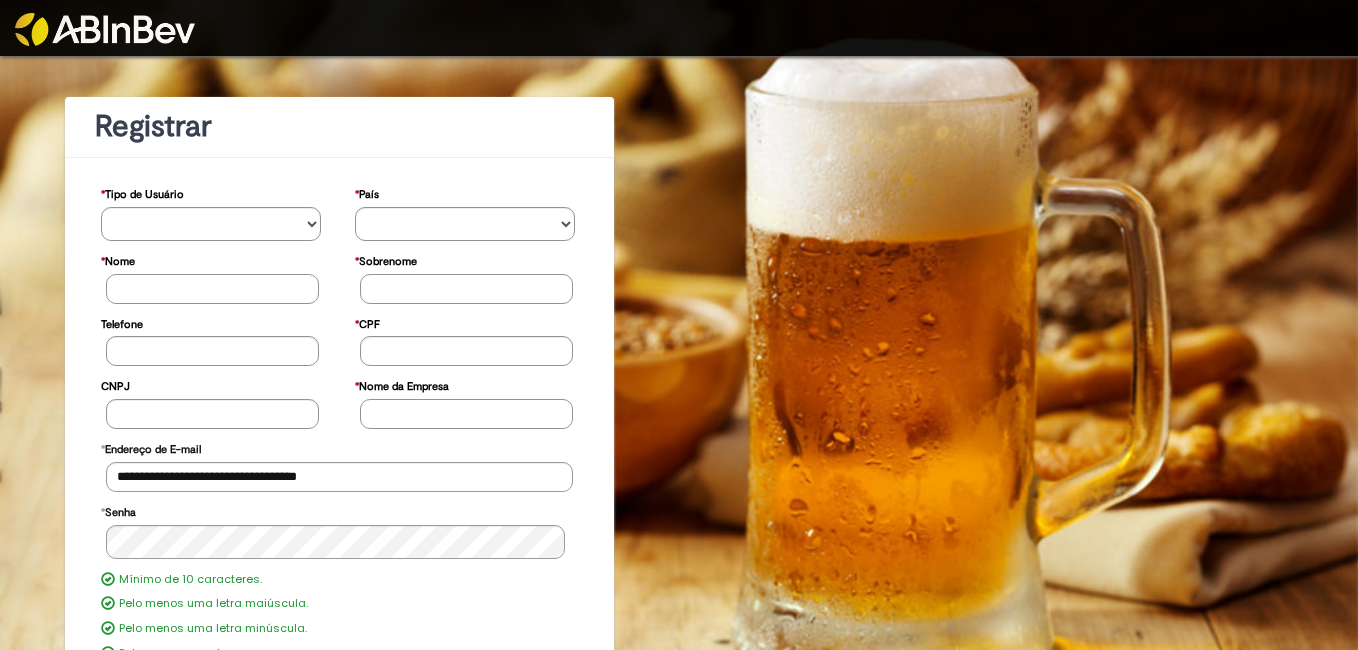 scroll, scrollTop: 0, scrollLeft: 0, axis: both 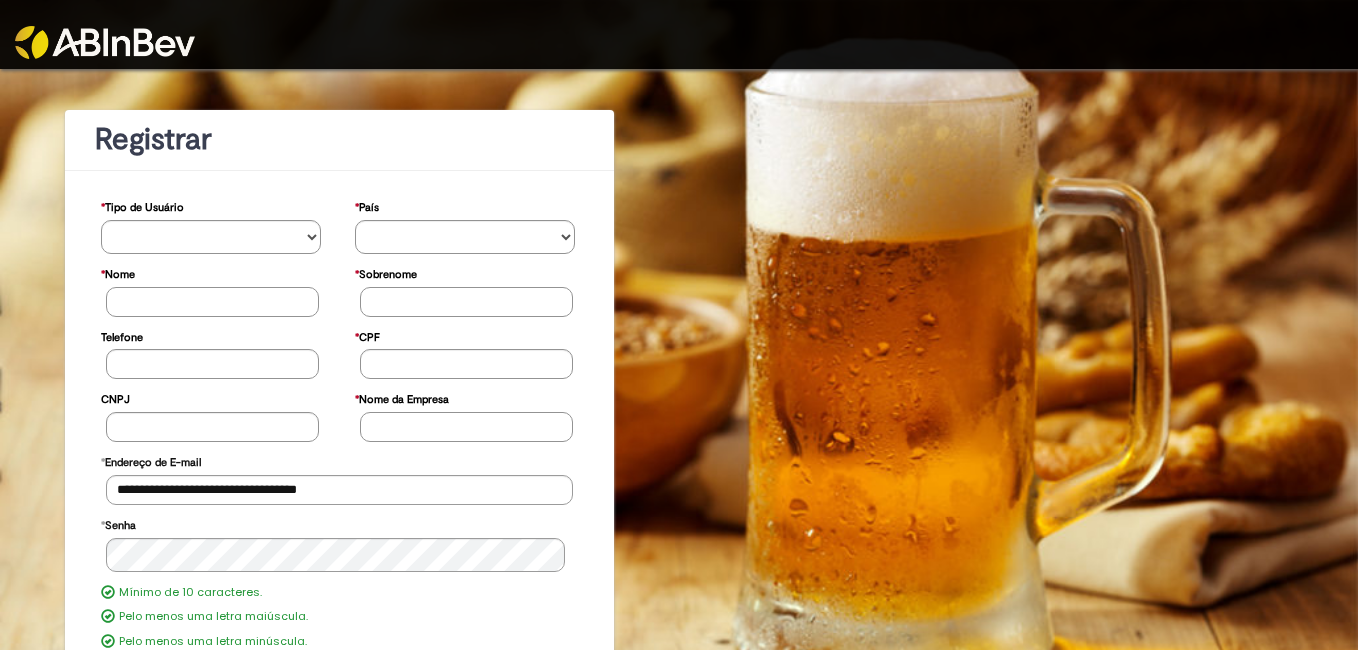 click at bounding box center (105, 42) 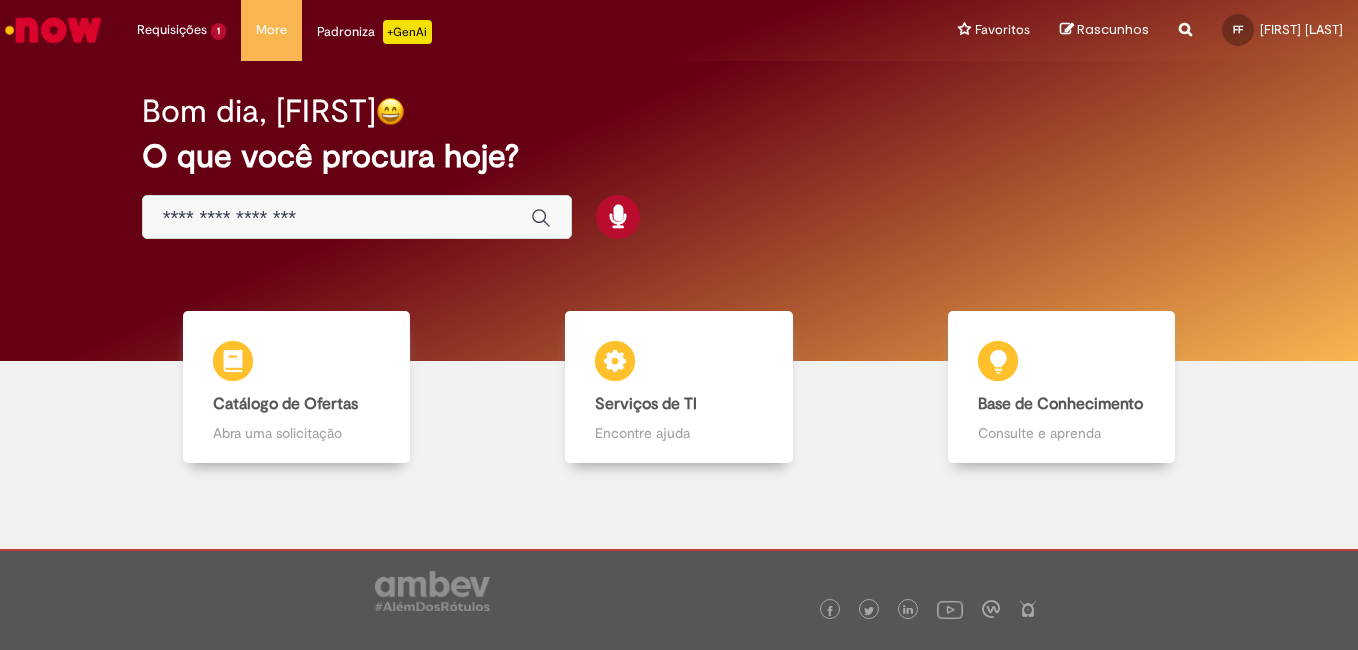 scroll, scrollTop: 0, scrollLeft: 0, axis: both 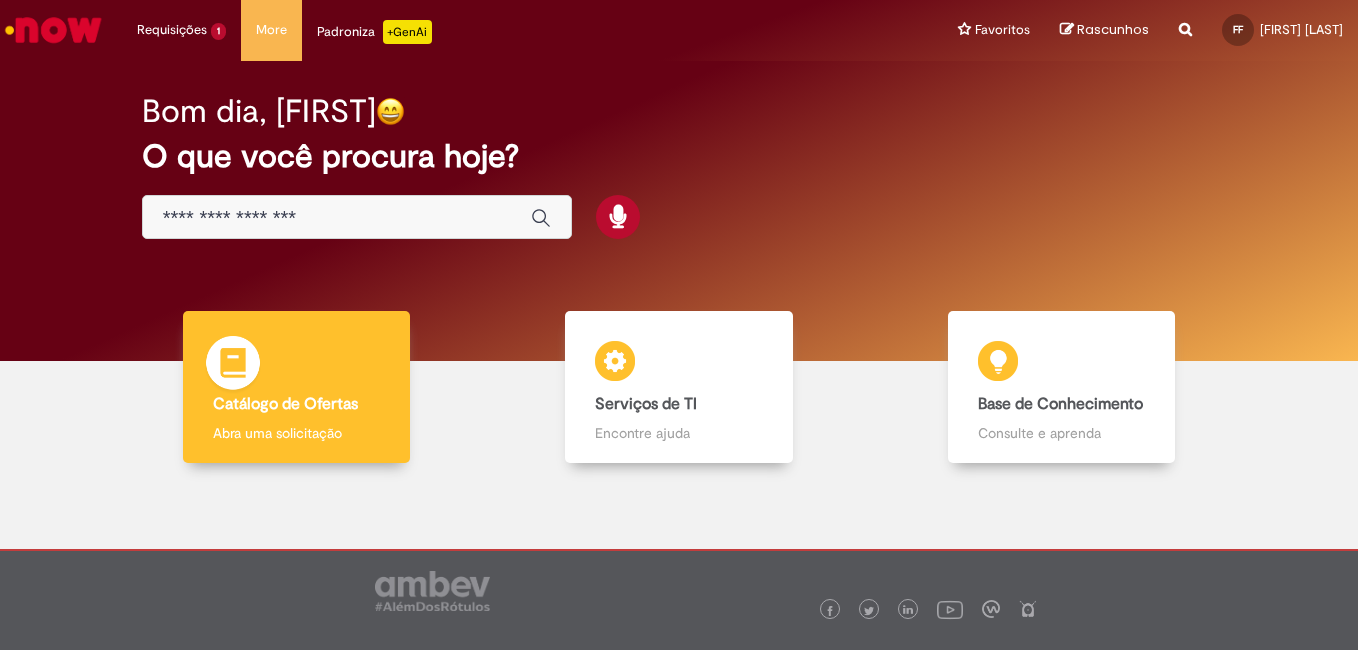 click on "Catálogo de Ofertas
Catálogo de Ofertas
Abra uma solicitação" at bounding box center (297, 387) 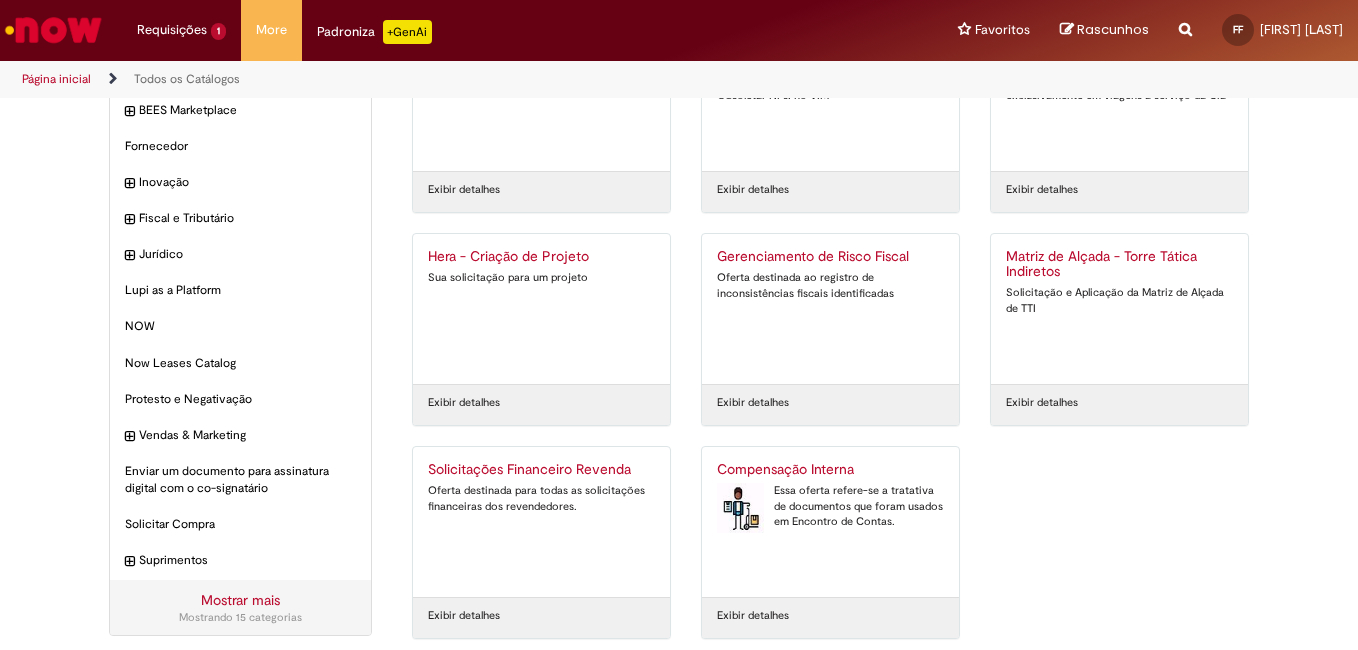 scroll, scrollTop: 148, scrollLeft: 0, axis: vertical 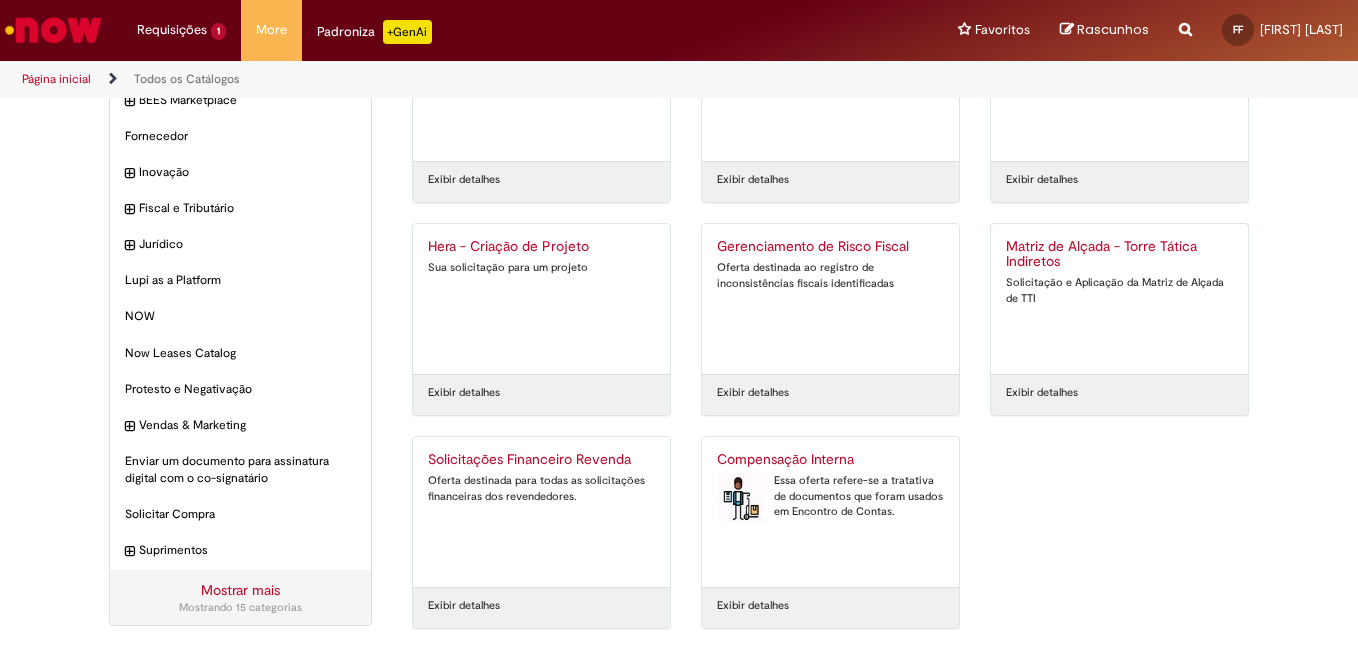 click on "Compensação Interna" at bounding box center [830, 460] 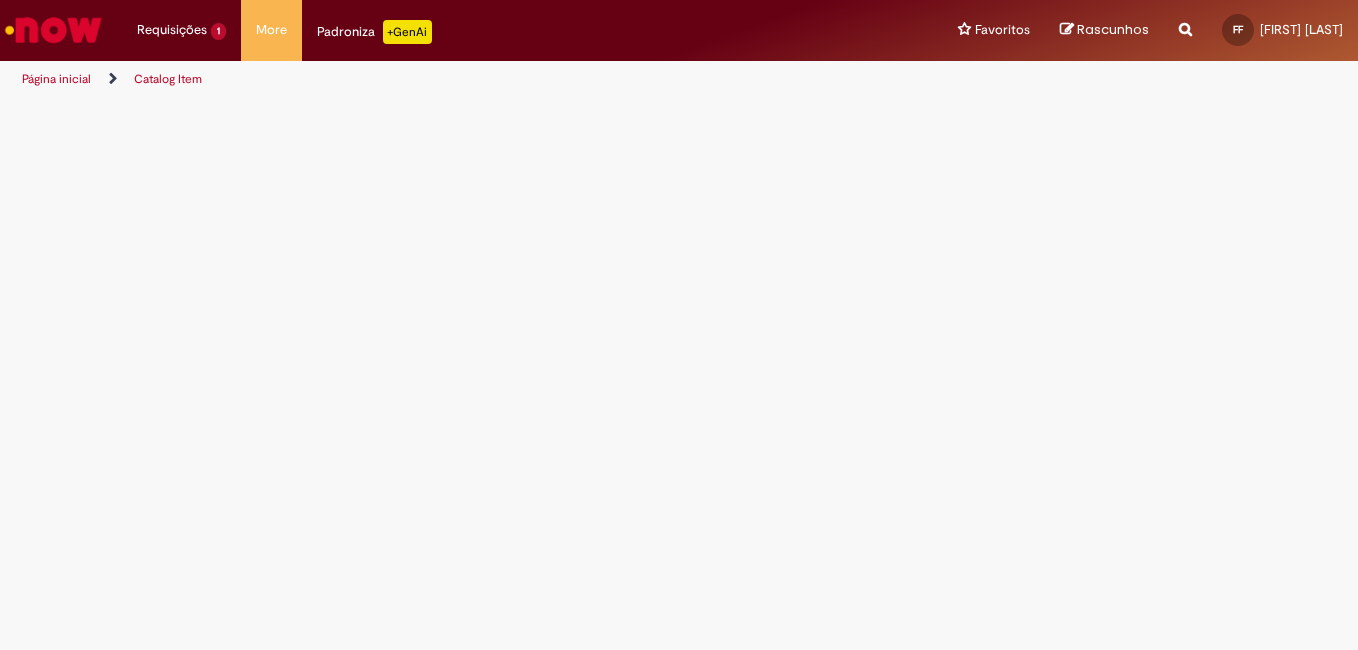 scroll, scrollTop: 0, scrollLeft: 0, axis: both 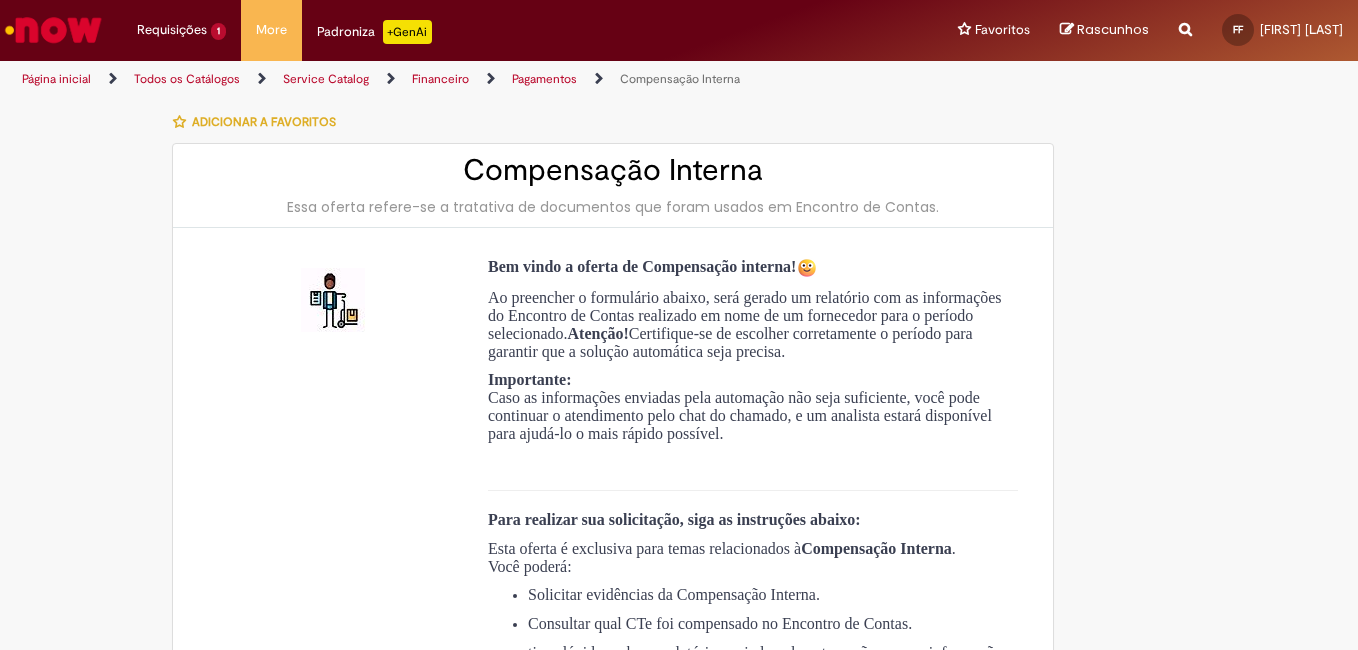 type on "**********" 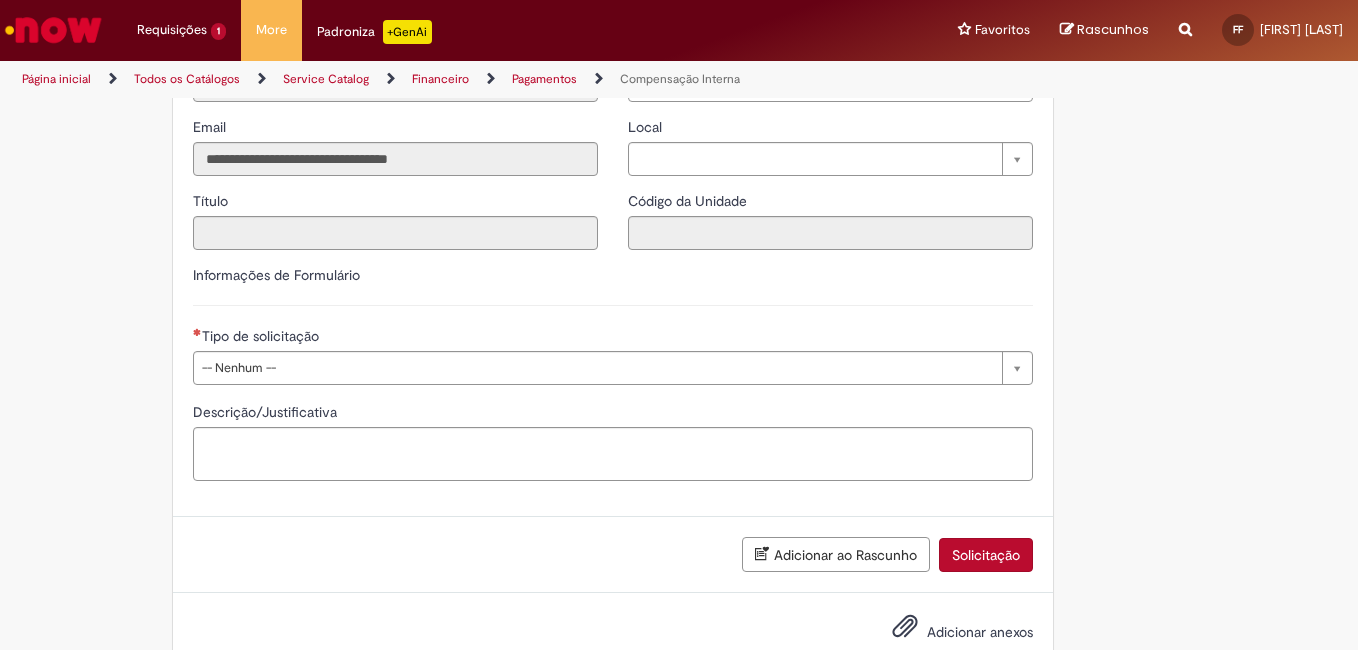 scroll, scrollTop: 1000, scrollLeft: 0, axis: vertical 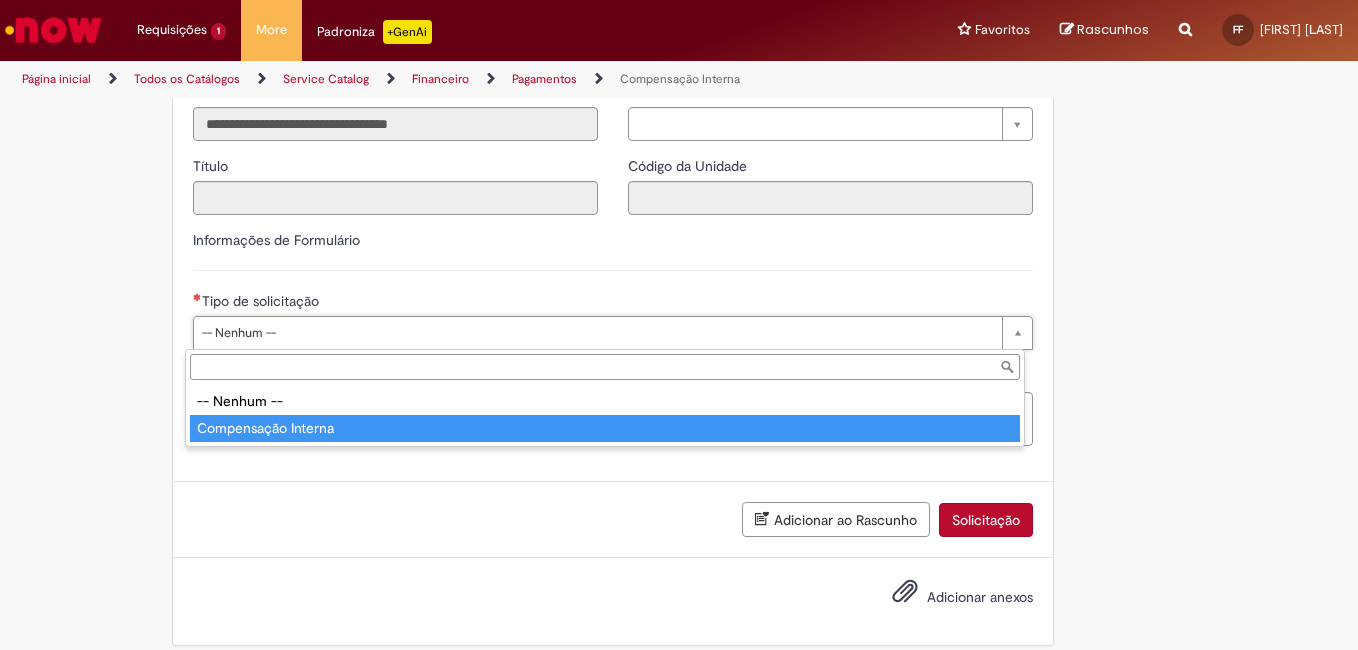 type on "**********" 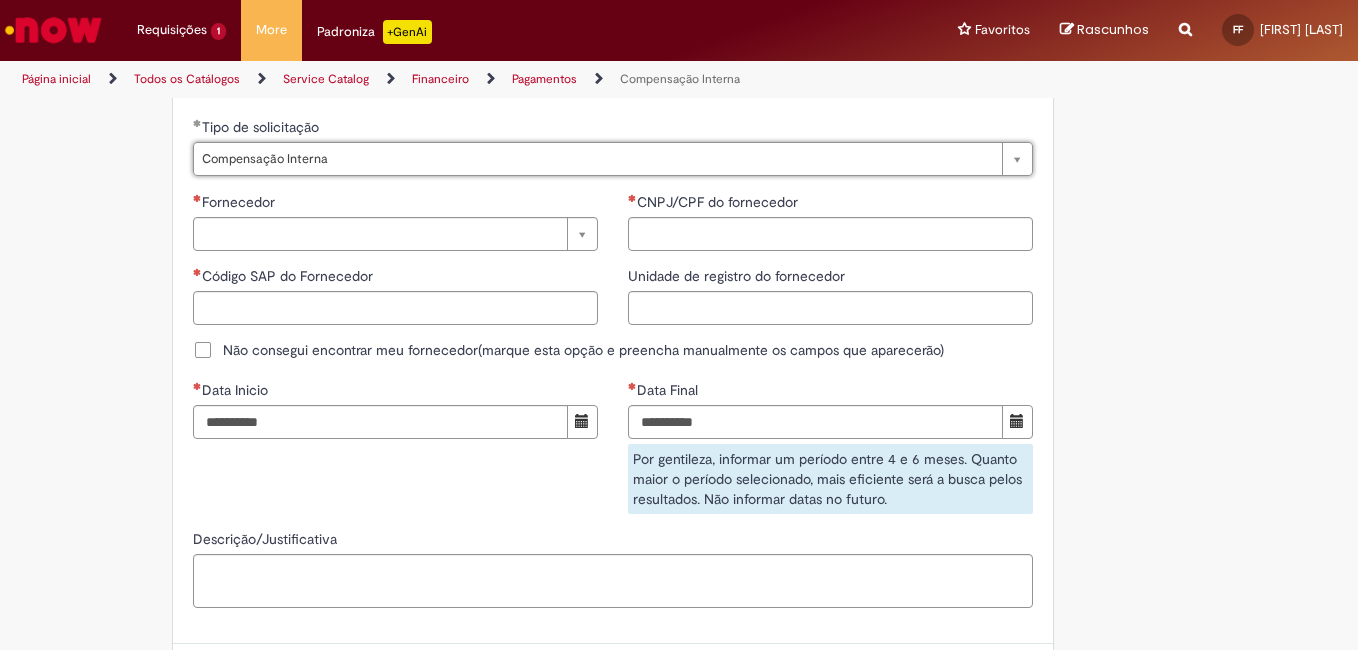 scroll, scrollTop: 1200, scrollLeft: 0, axis: vertical 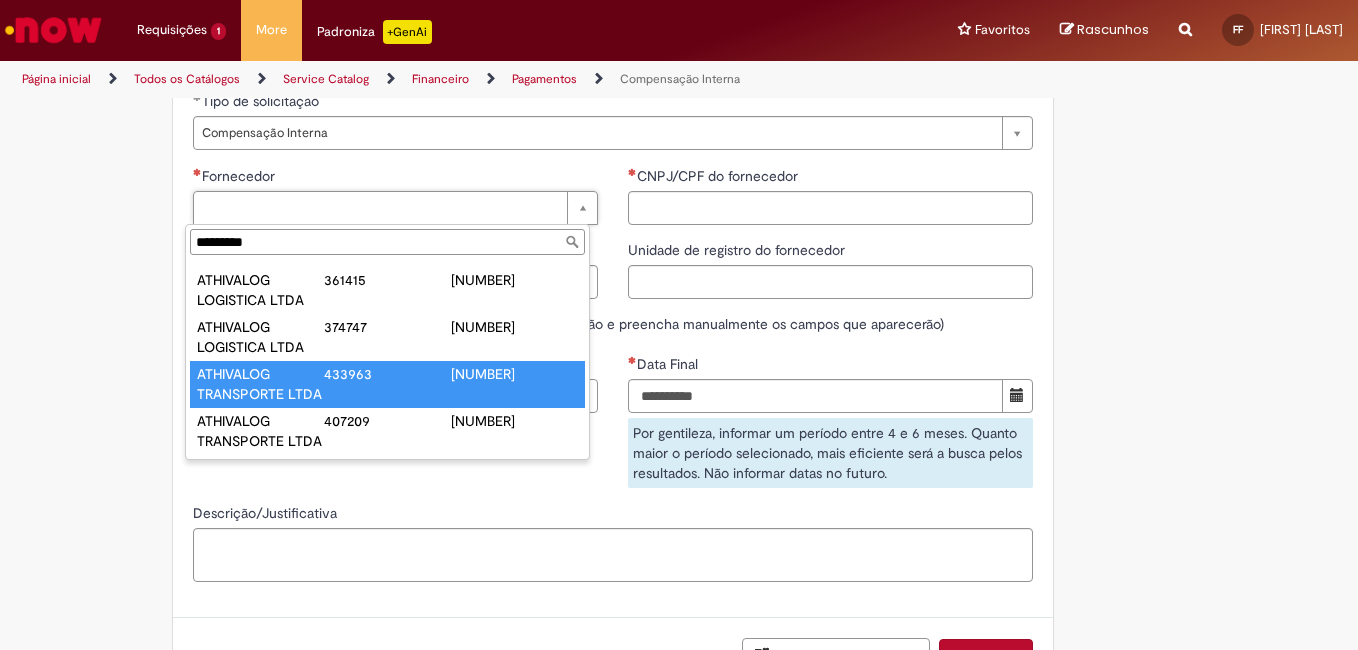 type on "*********" 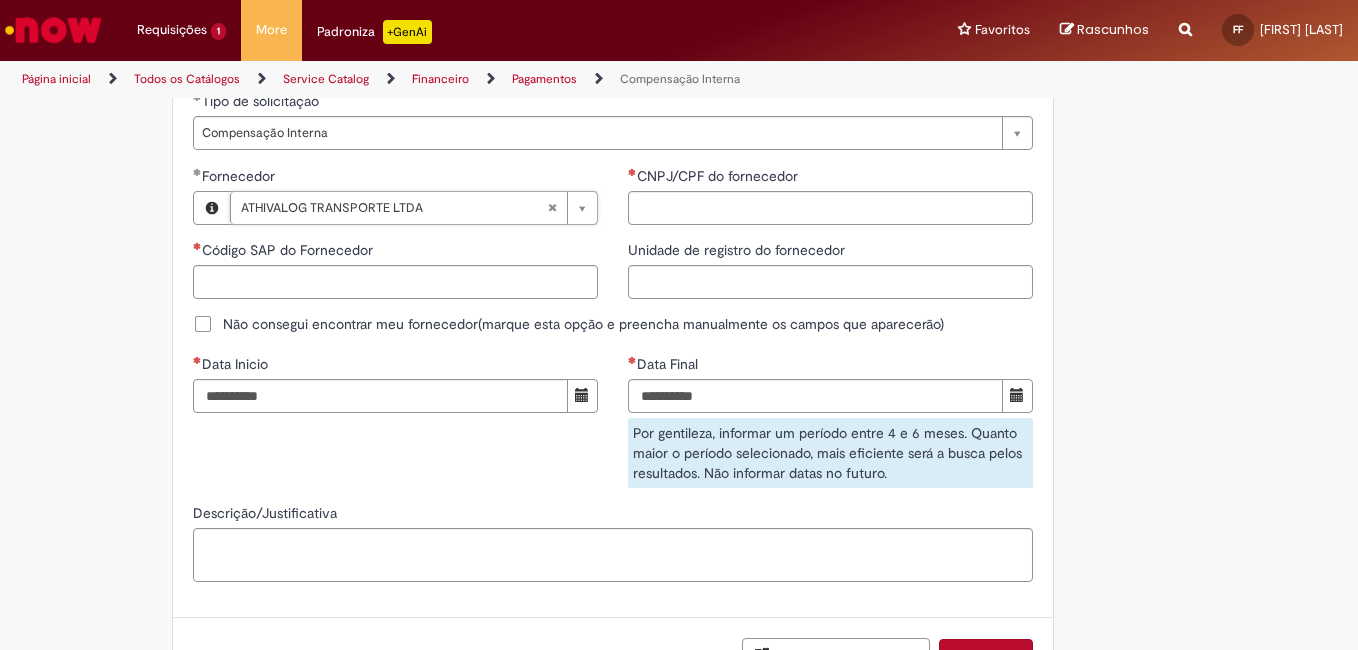 type on "******" 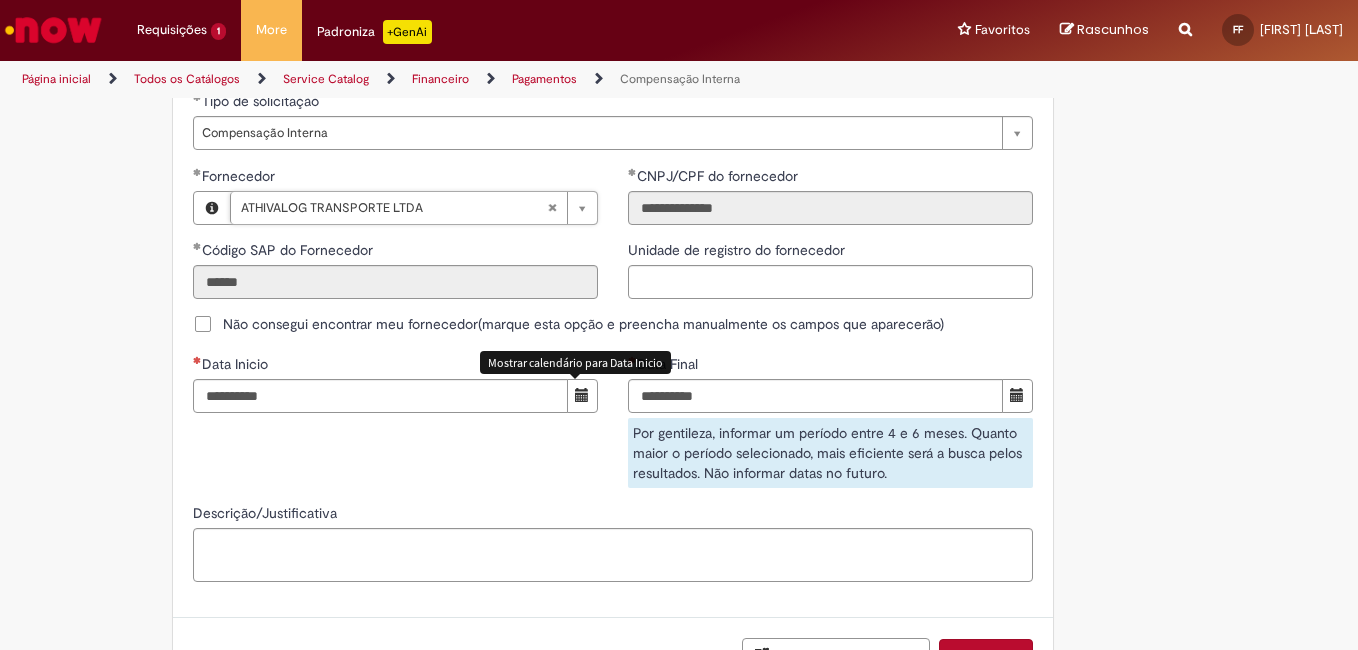 click at bounding box center (582, 395) 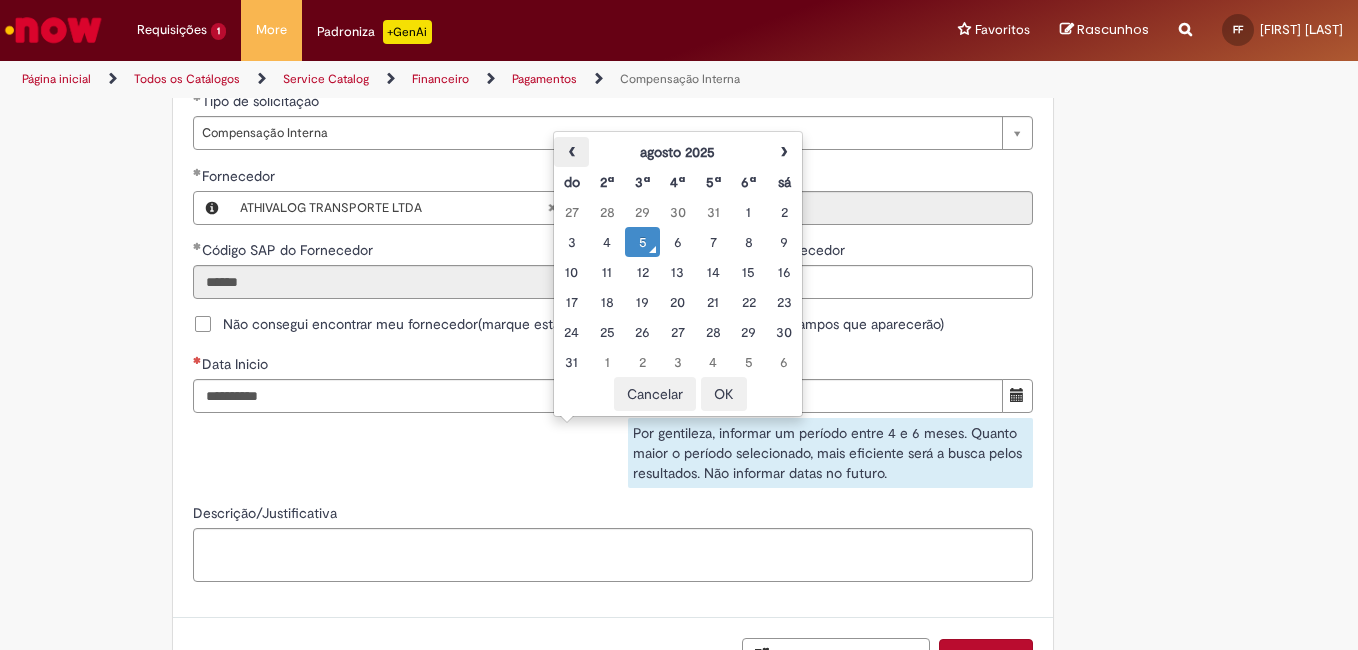 click on "‹" at bounding box center (571, 152) 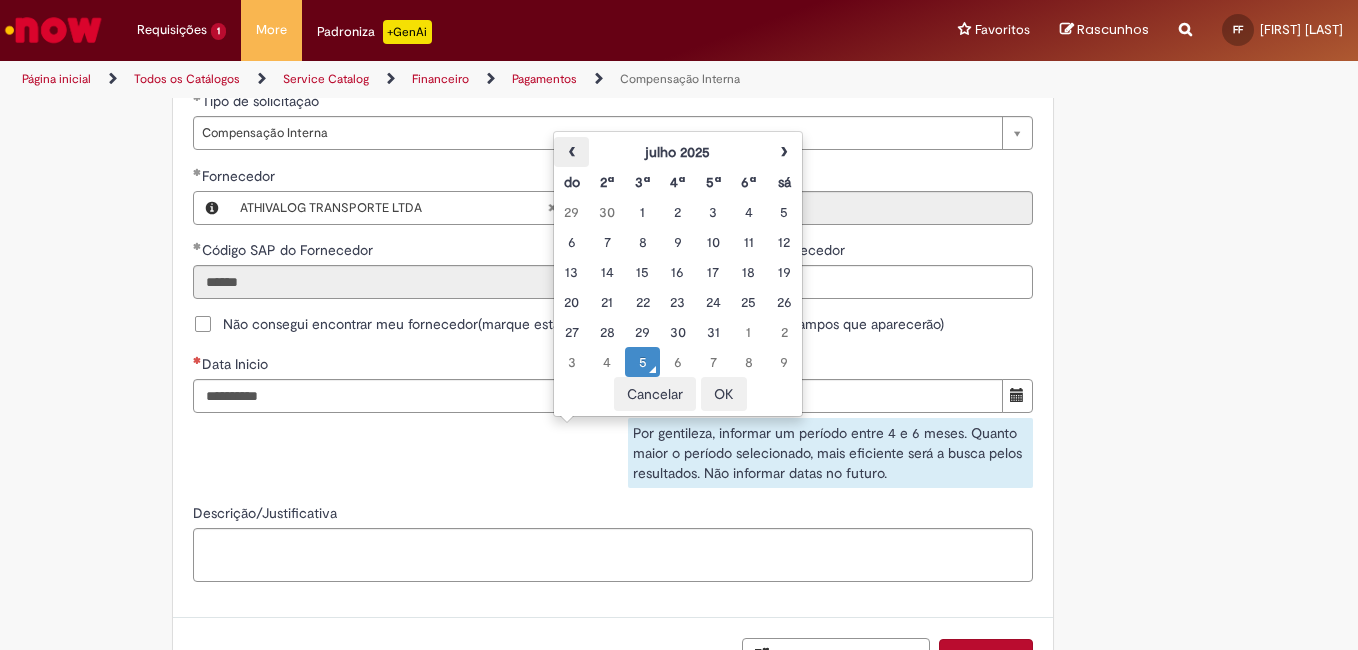 click on "‹" at bounding box center [571, 152] 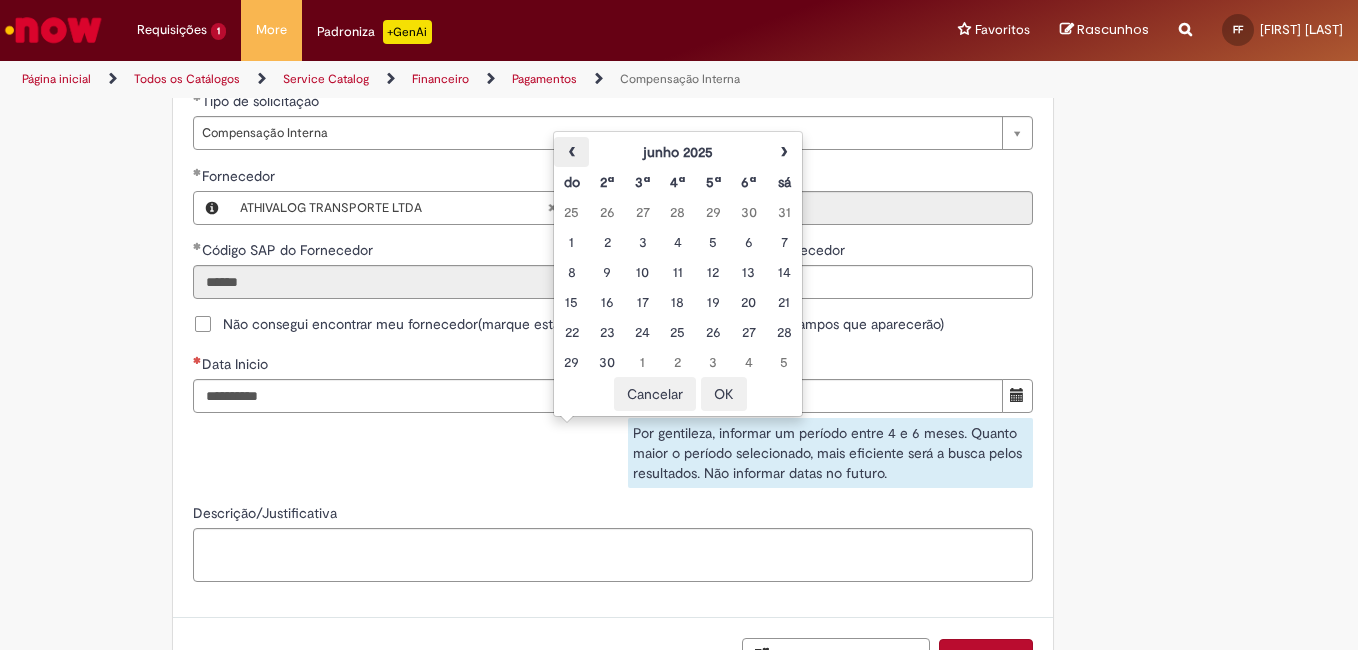 click on "‹" at bounding box center (571, 152) 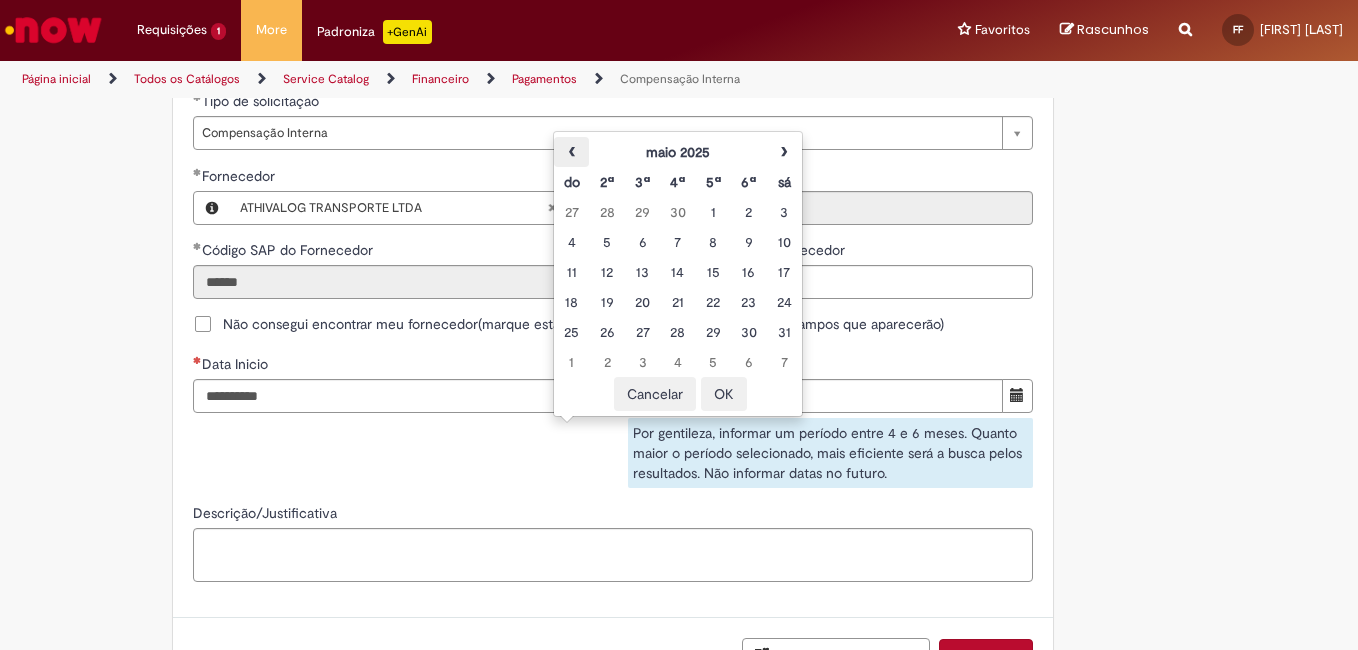 click on "‹" at bounding box center (571, 152) 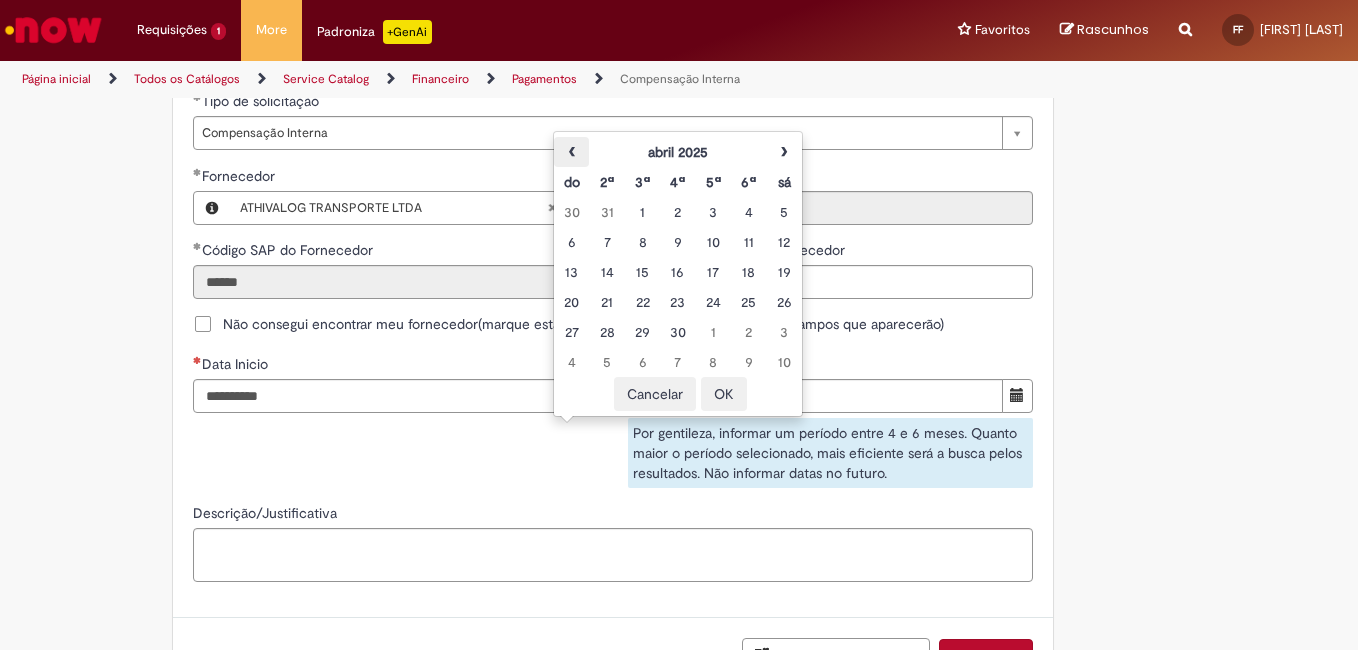 click on "‹" at bounding box center [571, 152] 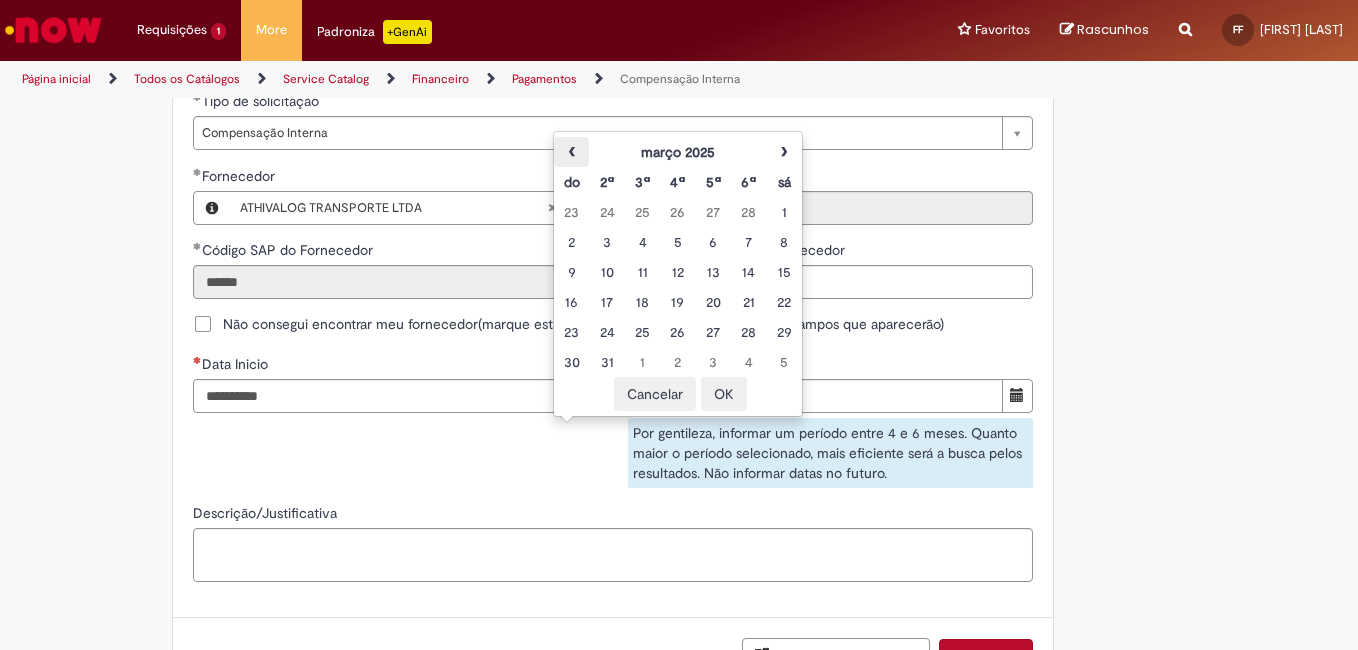 click on "‹" at bounding box center [571, 152] 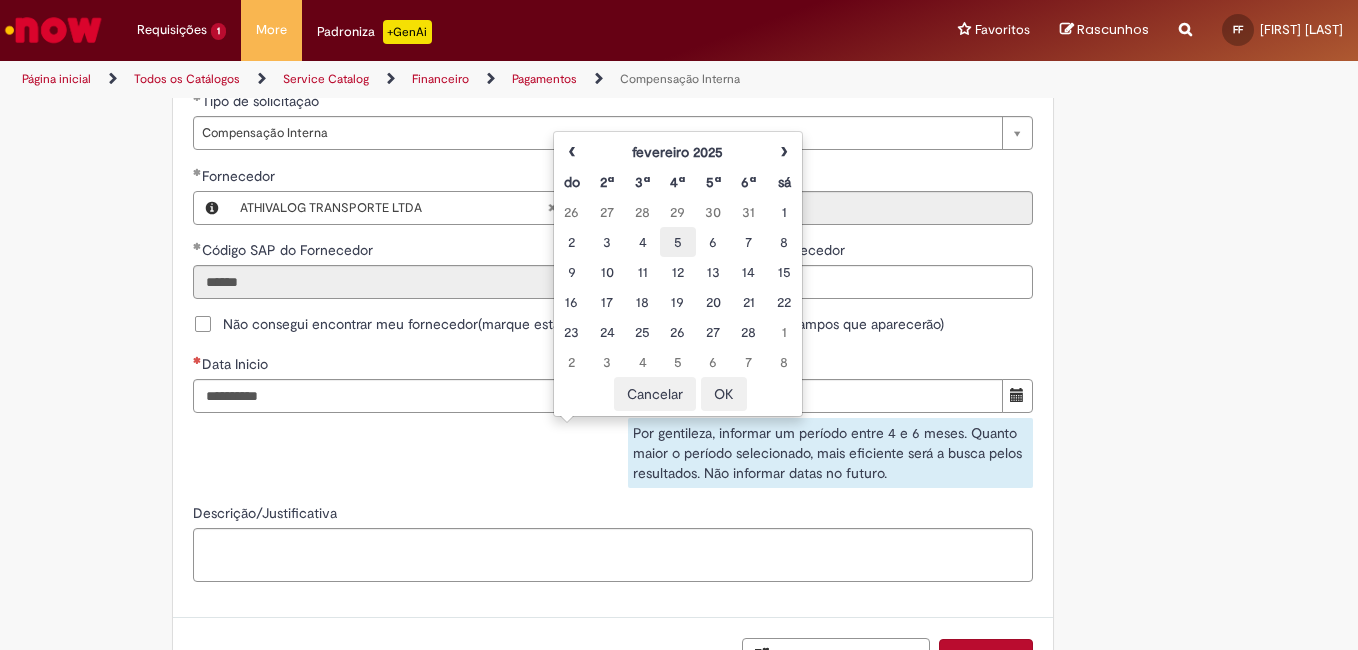 click on "5" at bounding box center (677, 242) 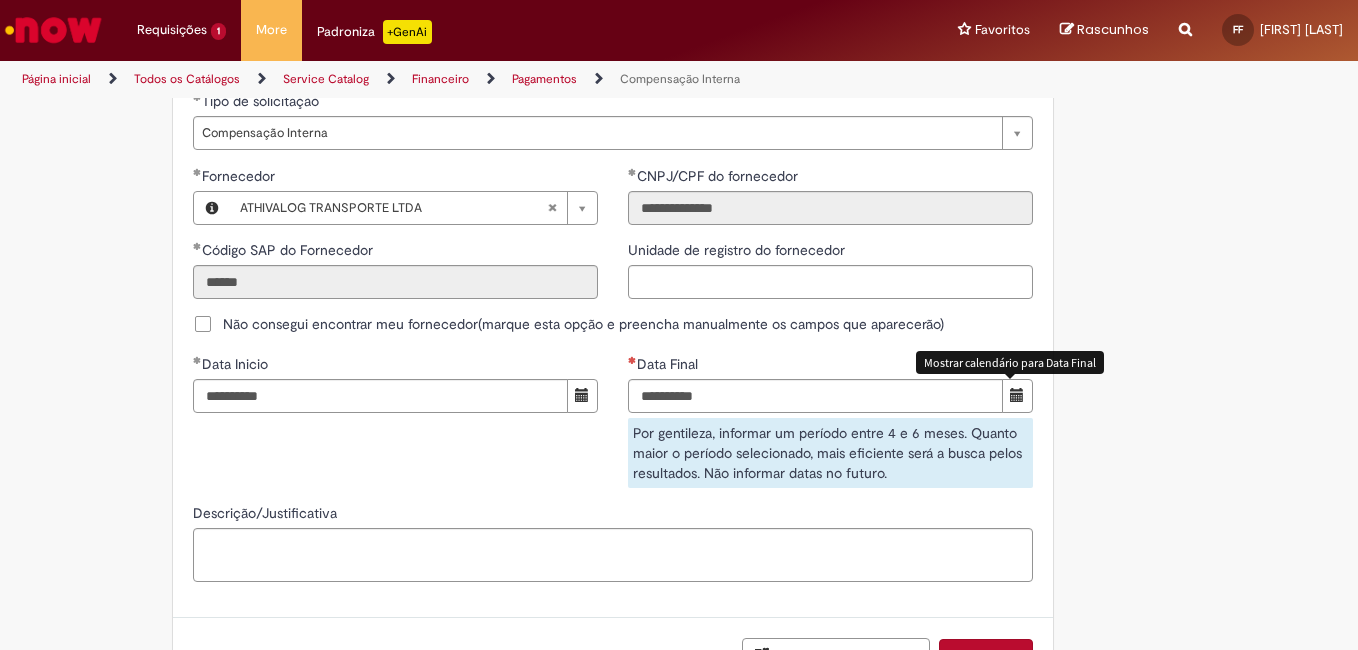 click at bounding box center (1017, 395) 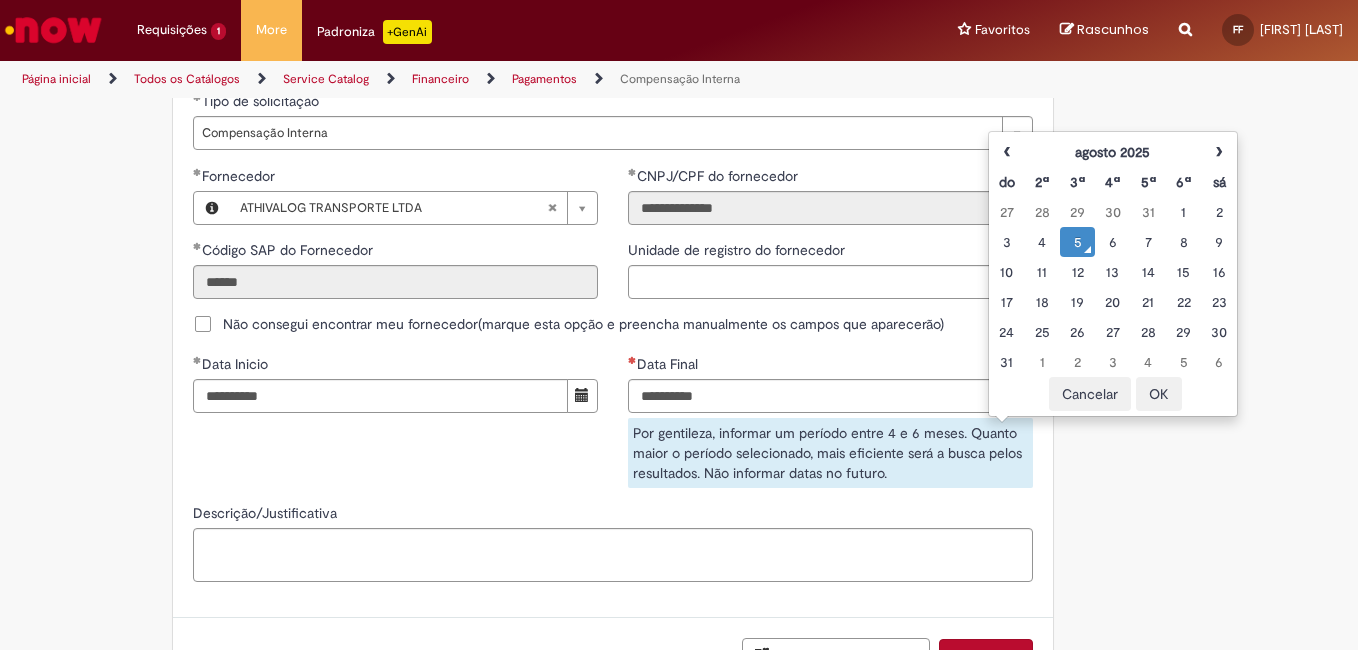 click on "5" at bounding box center [1077, 242] 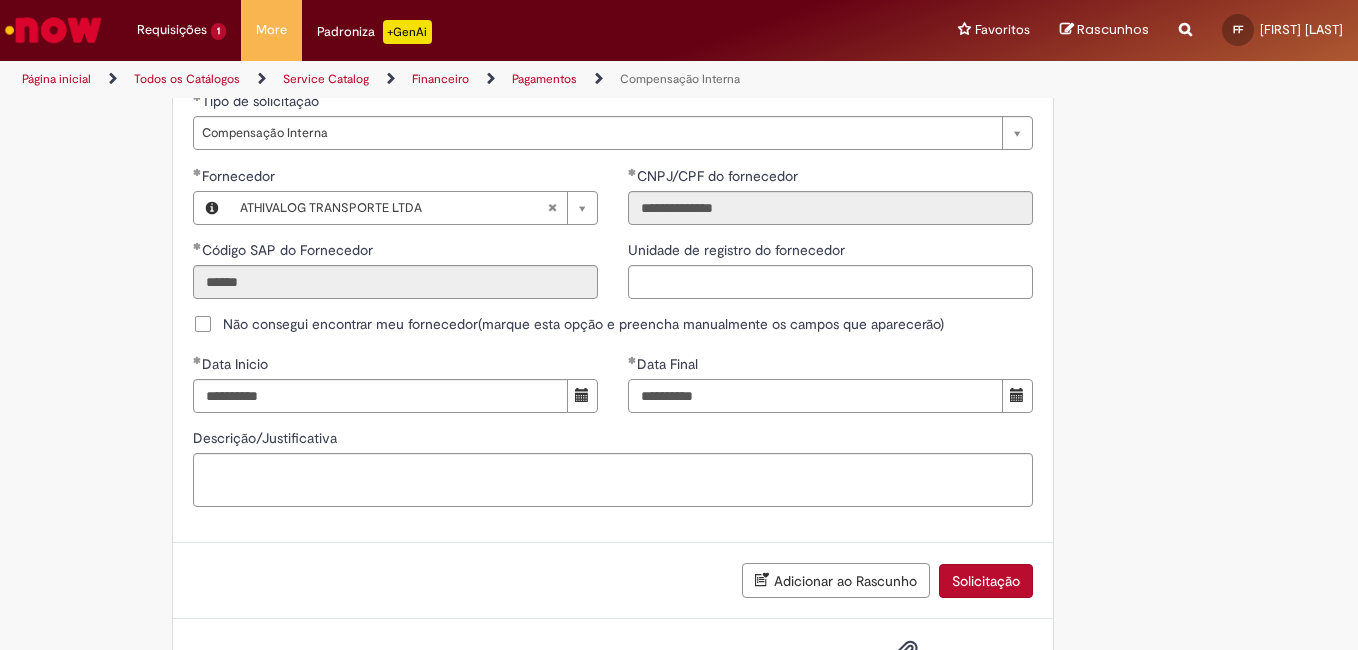 click on "**********" at bounding box center (815, 396) 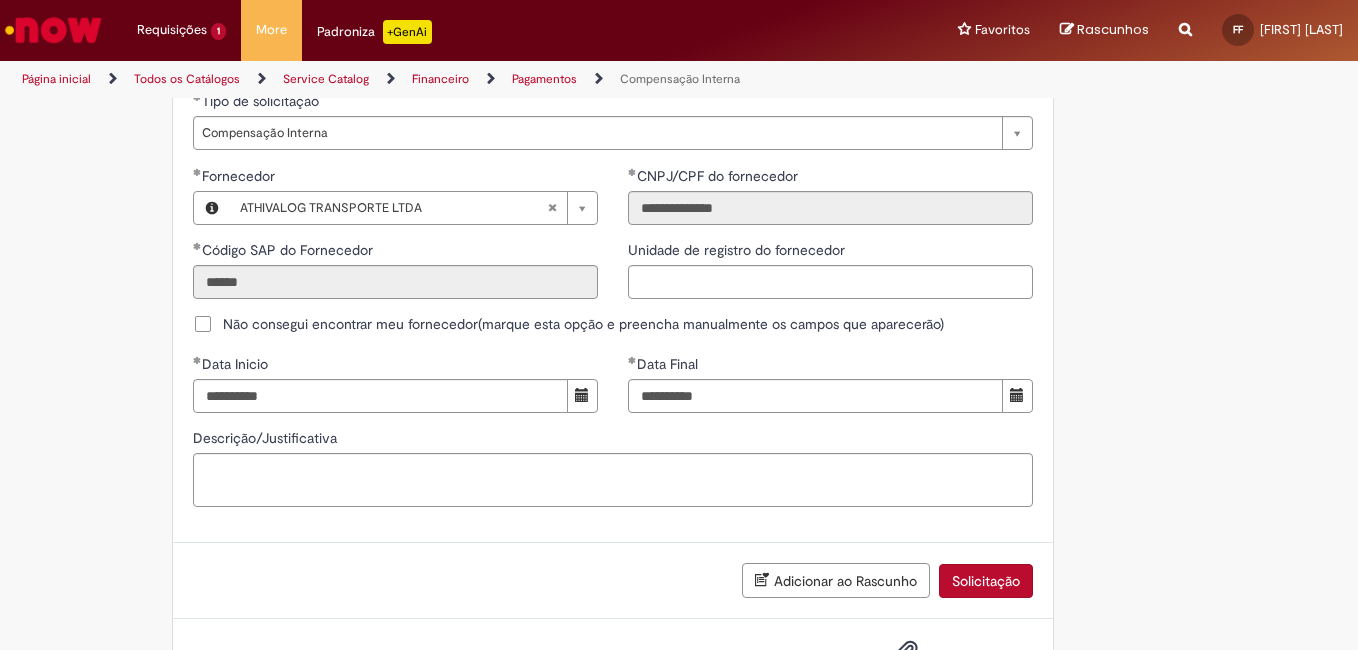 click on "Solicitação" at bounding box center [986, 581] 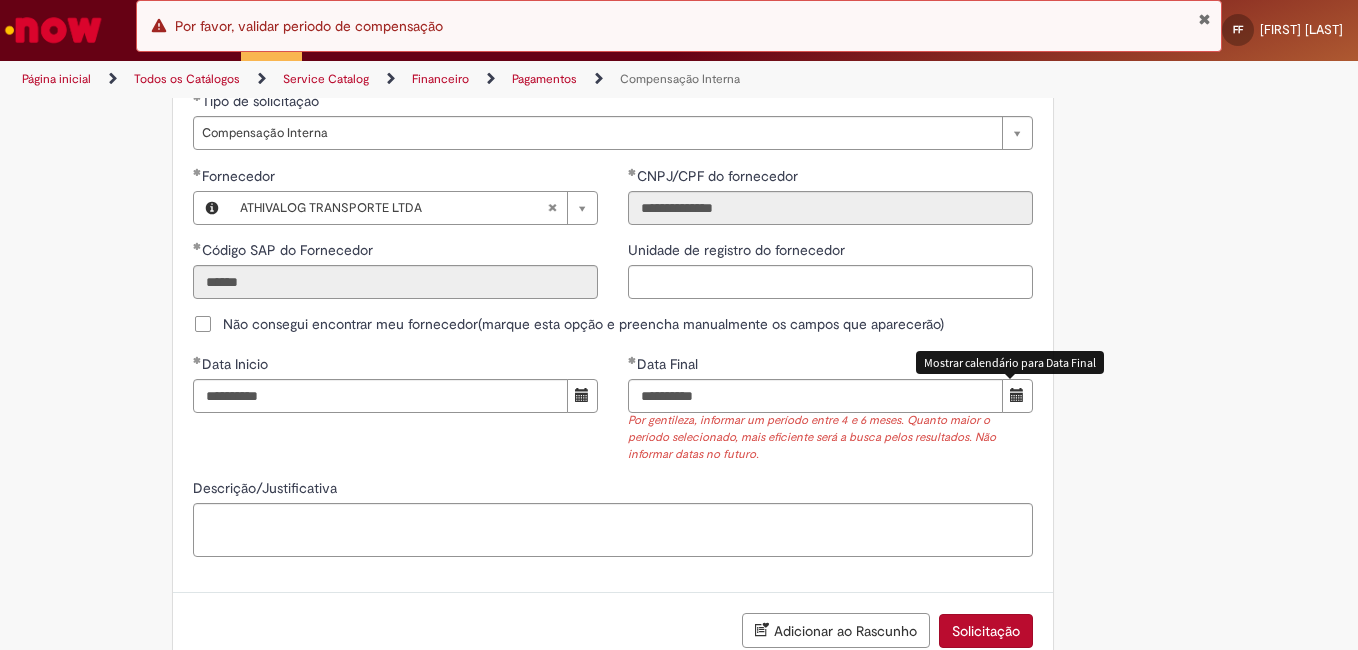 click at bounding box center [1017, 395] 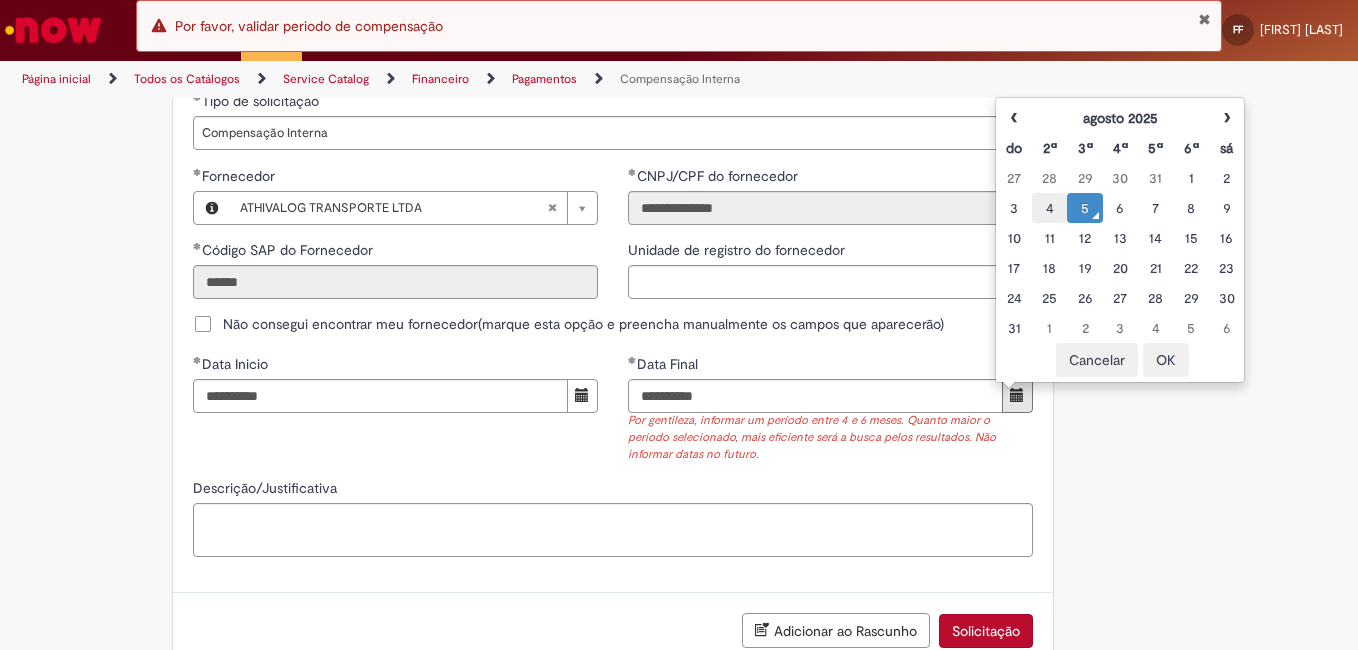 click on "4" at bounding box center [1049, 208] 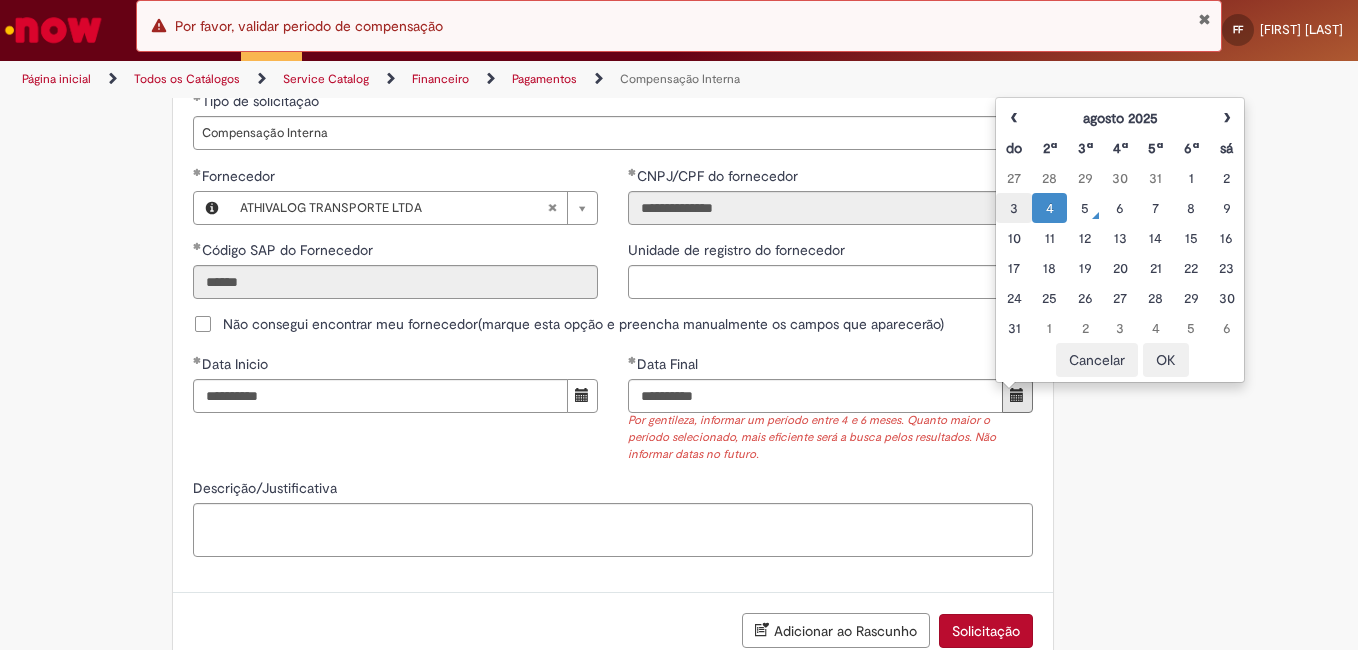 click on "3" at bounding box center [1013, 208] 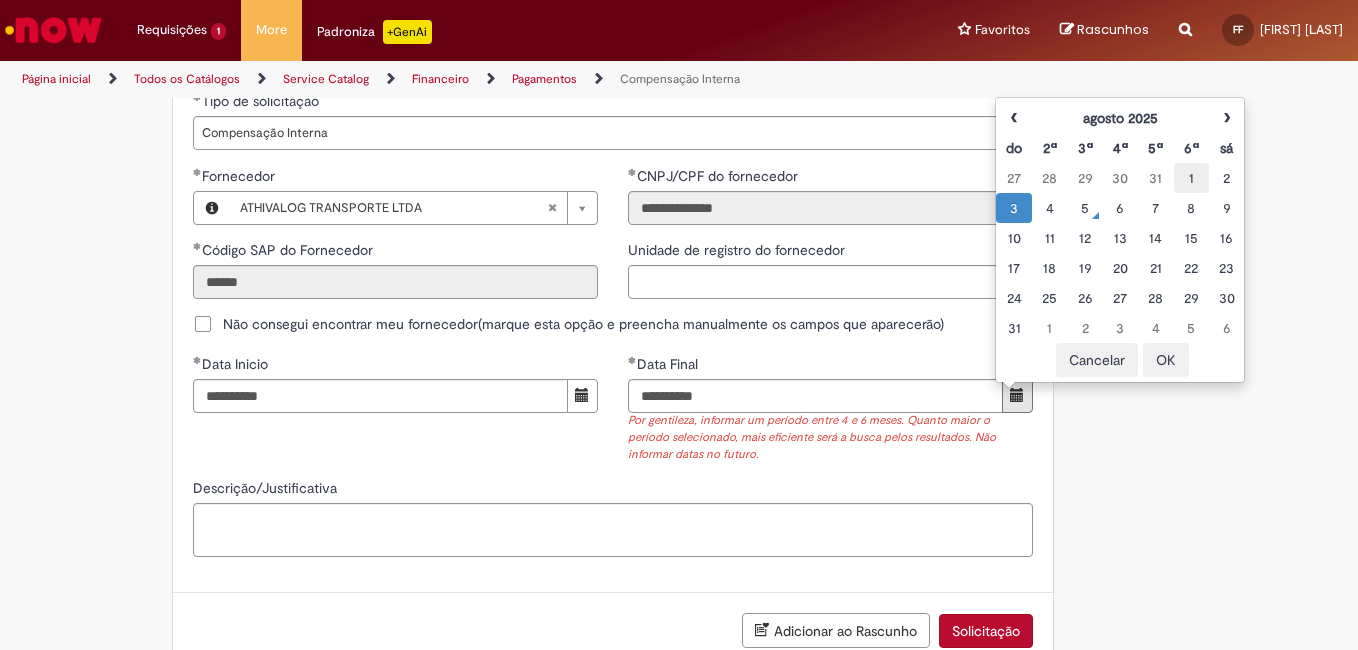 click on "1" at bounding box center (1191, 178) 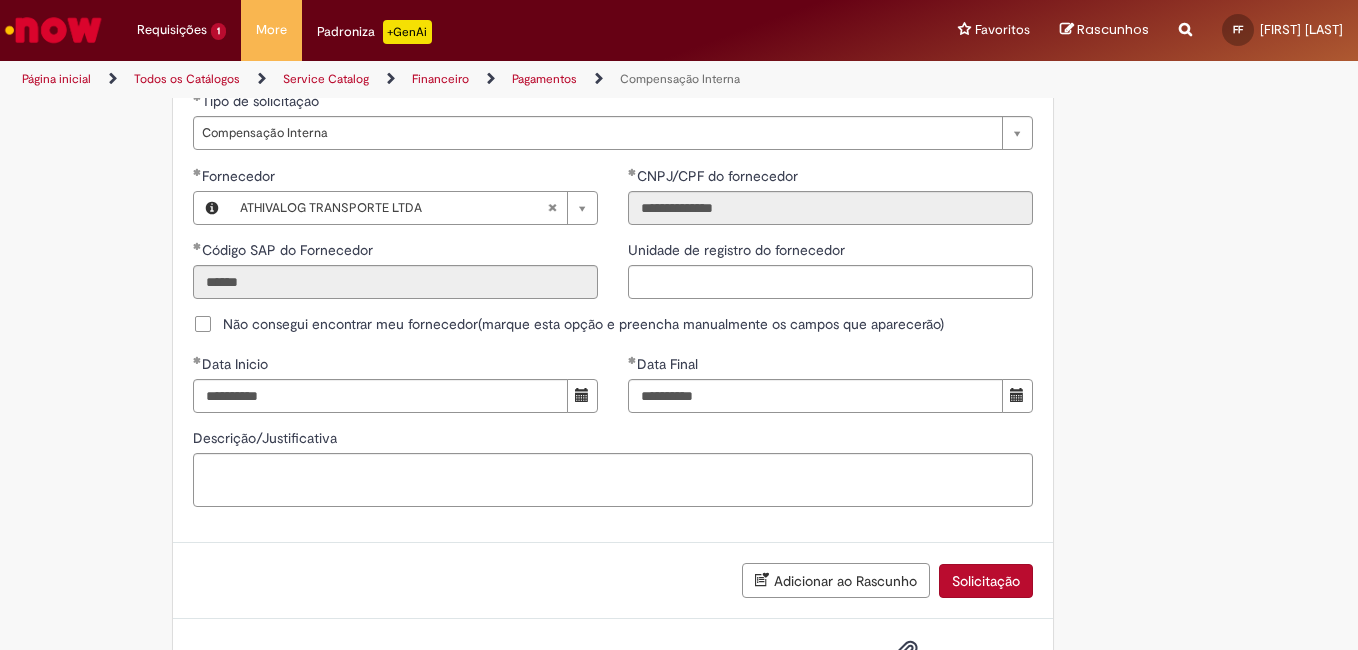 click on "Compensação Interna
Essa oferta refere-se a tratativa de documentos que foram usados em Encontro de Contas.
Bem vindo a oferta de Compensação interna!
Ao preencher o formulário abaixo, será gerado um relatório com as informações do Encontro de Contas realizado em nome de um fornecedor para o período selecionado.  Atenção!  Certifique-se de escolher corretamente o período para garantir que a solução automática seja precisa.
Importante: Caso as informações enviadas pela automação não seja suficiente, você pode continuar o atendimento pelo chat do chamado, e um analista estará disponível para ajudá-lo o mais rápido possível.
Para realizar sua solicitação, siga as instruções abaixo:
Esta oferta é exclusiva para temas relacionados à  Compensação Interna . Você poderá:
Solicitar evidências da Compensação Interna." at bounding box center (613, -175) 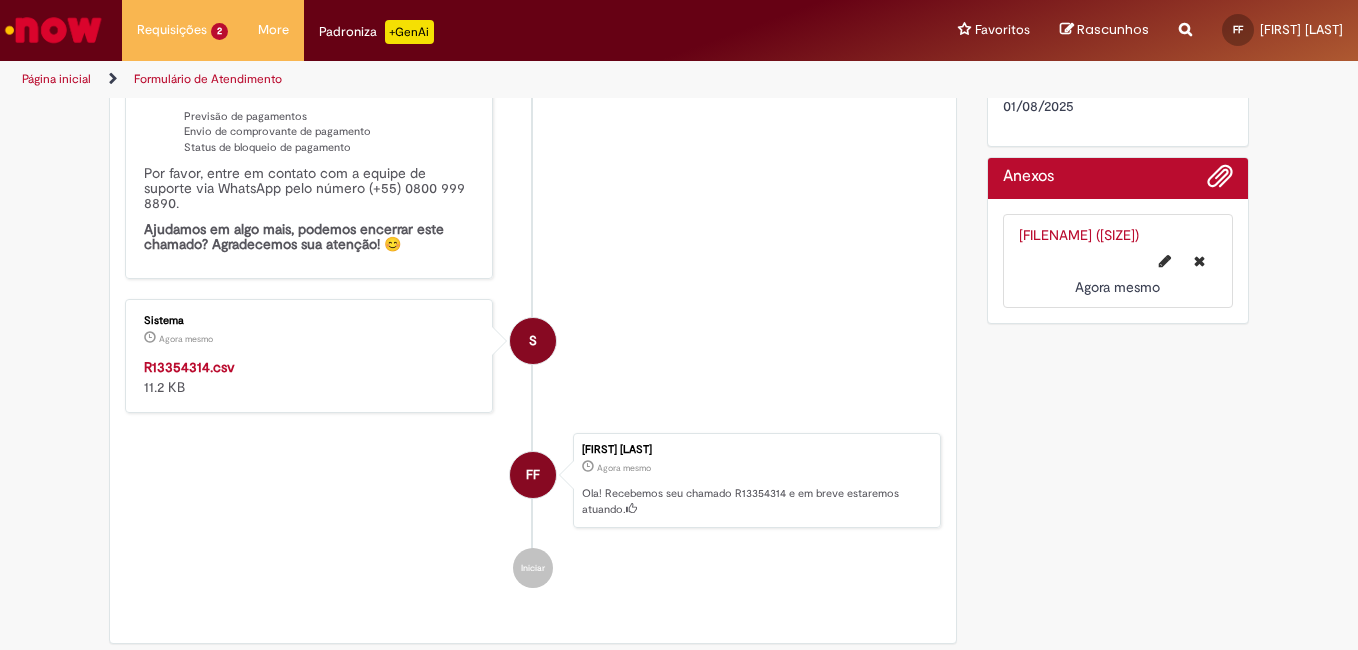scroll, scrollTop: 900, scrollLeft: 0, axis: vertical 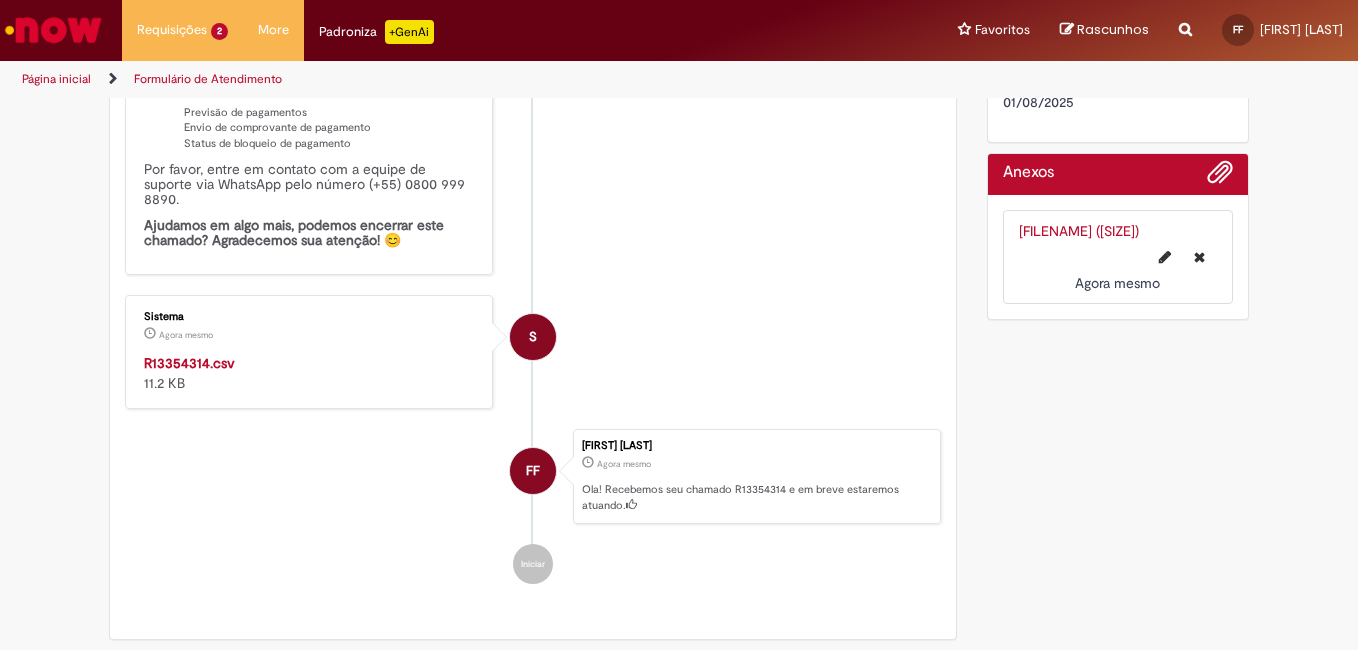 click on "R13354314.csv" at bounding box center [189, 363] 